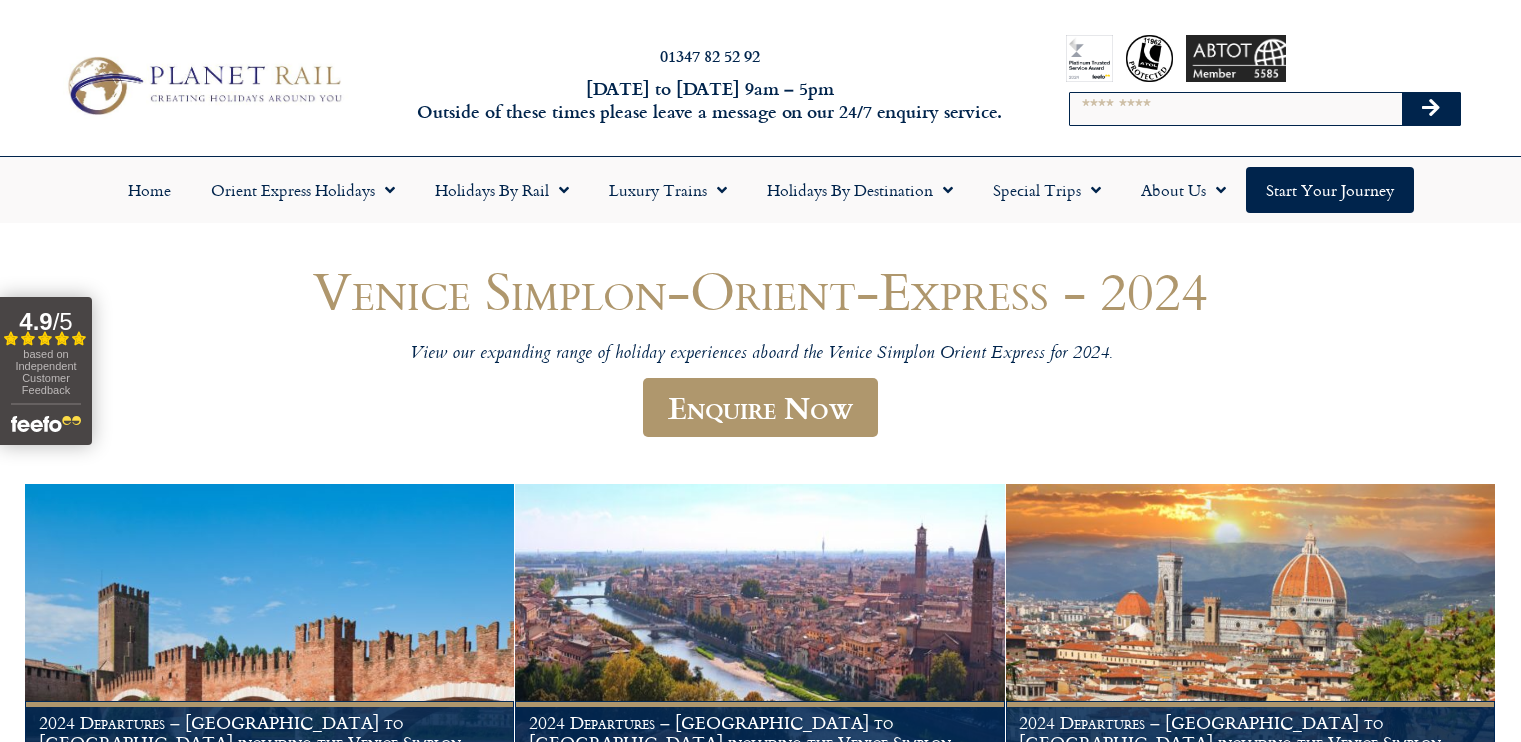 scroll, scrollTop: 0, scrollLeft: 0, axis: both 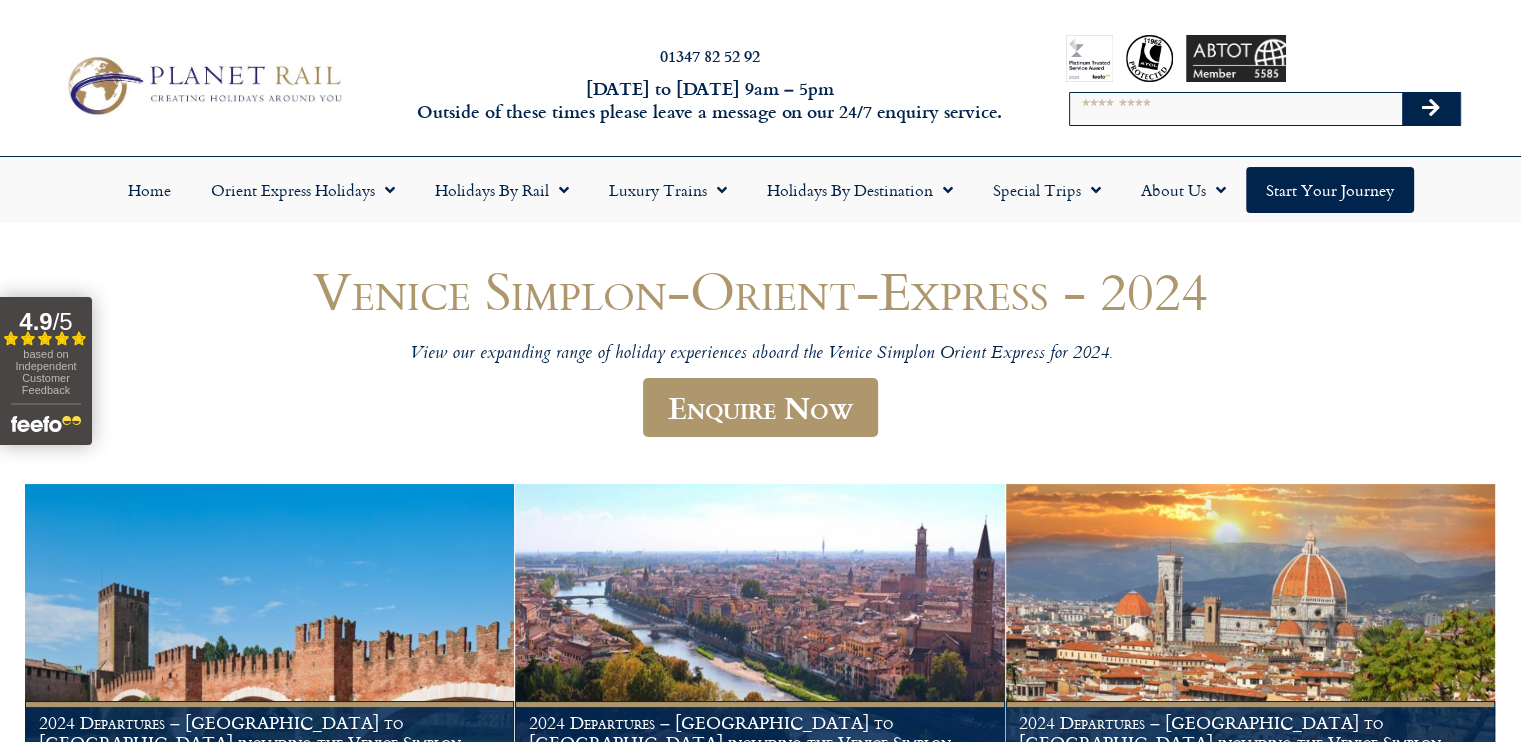 click on "View our expanding range of holiday experiences aboard the Venice Simplon Orient Express for 2024." at bounding box center [761, 354] 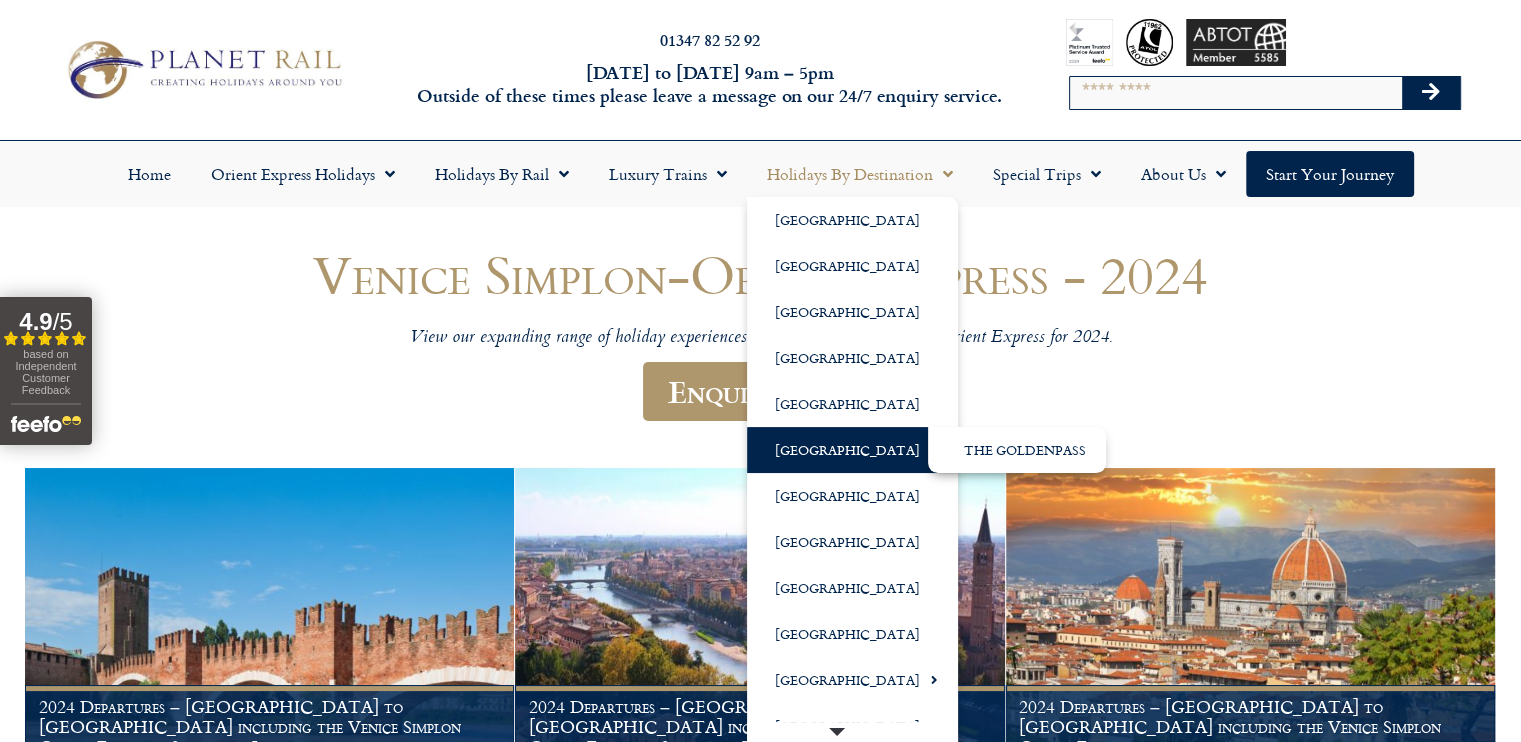 click on "[GEOGRAPHIC_DATA]" 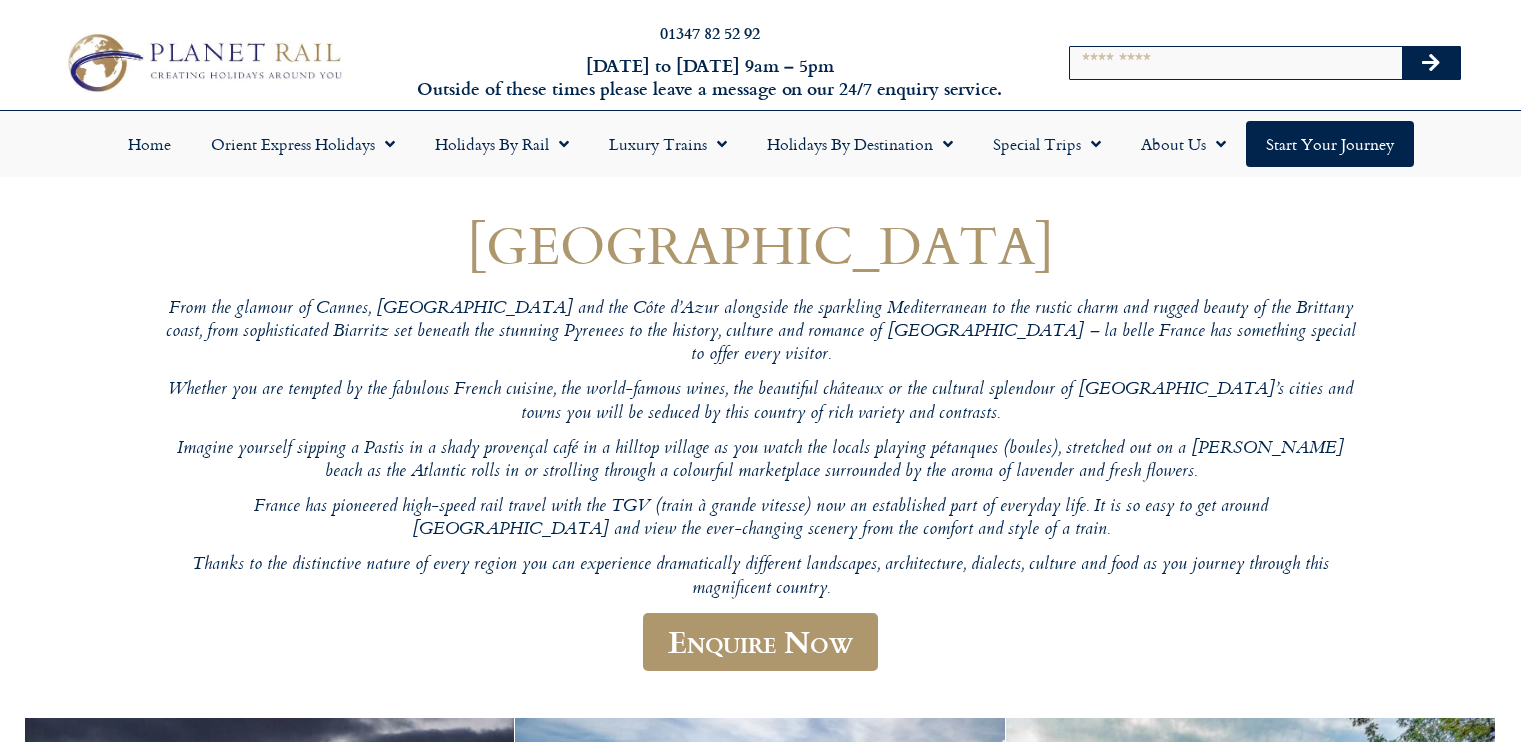 scroll, scrollTop: 0, scrollLeft: 0, axis: both 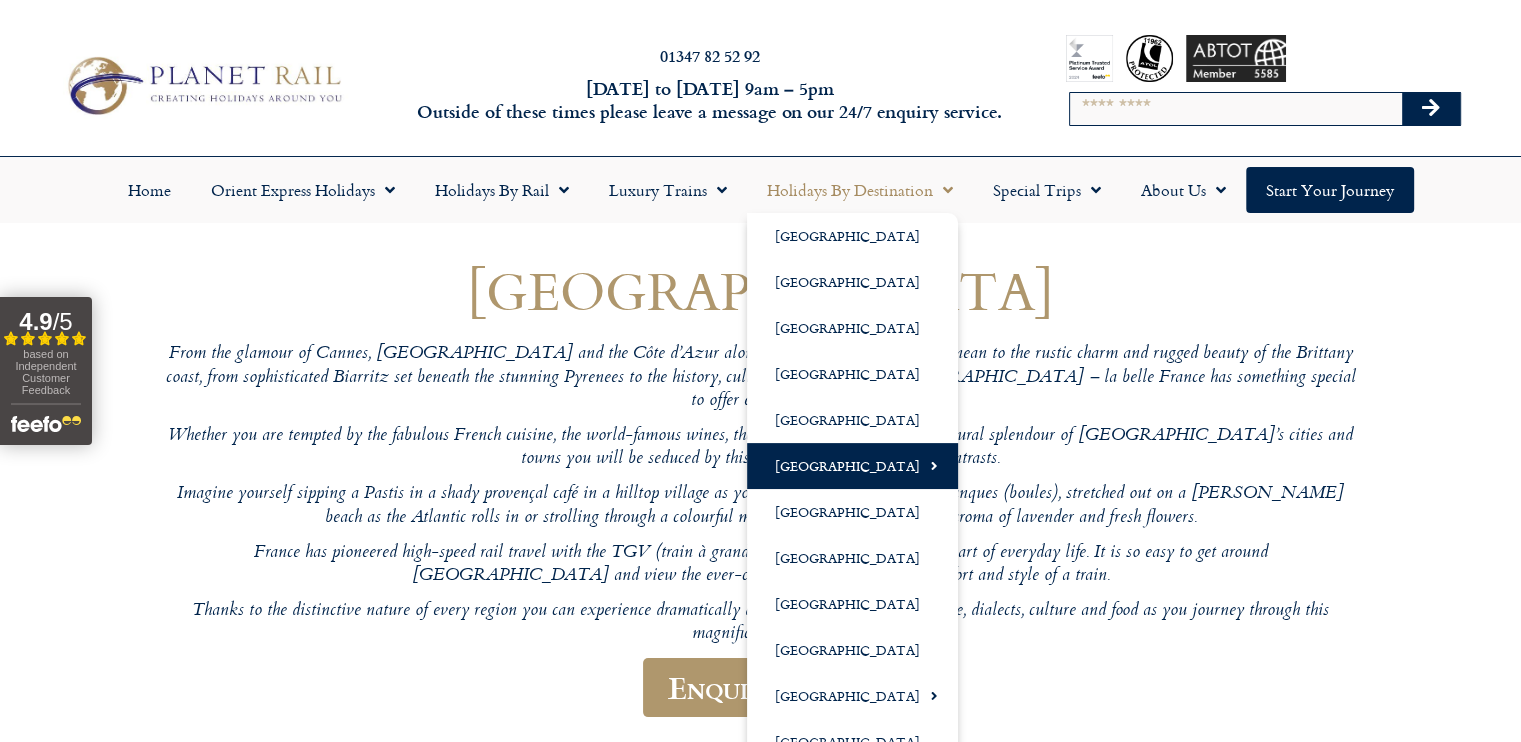 click on "Holidays by Destination" 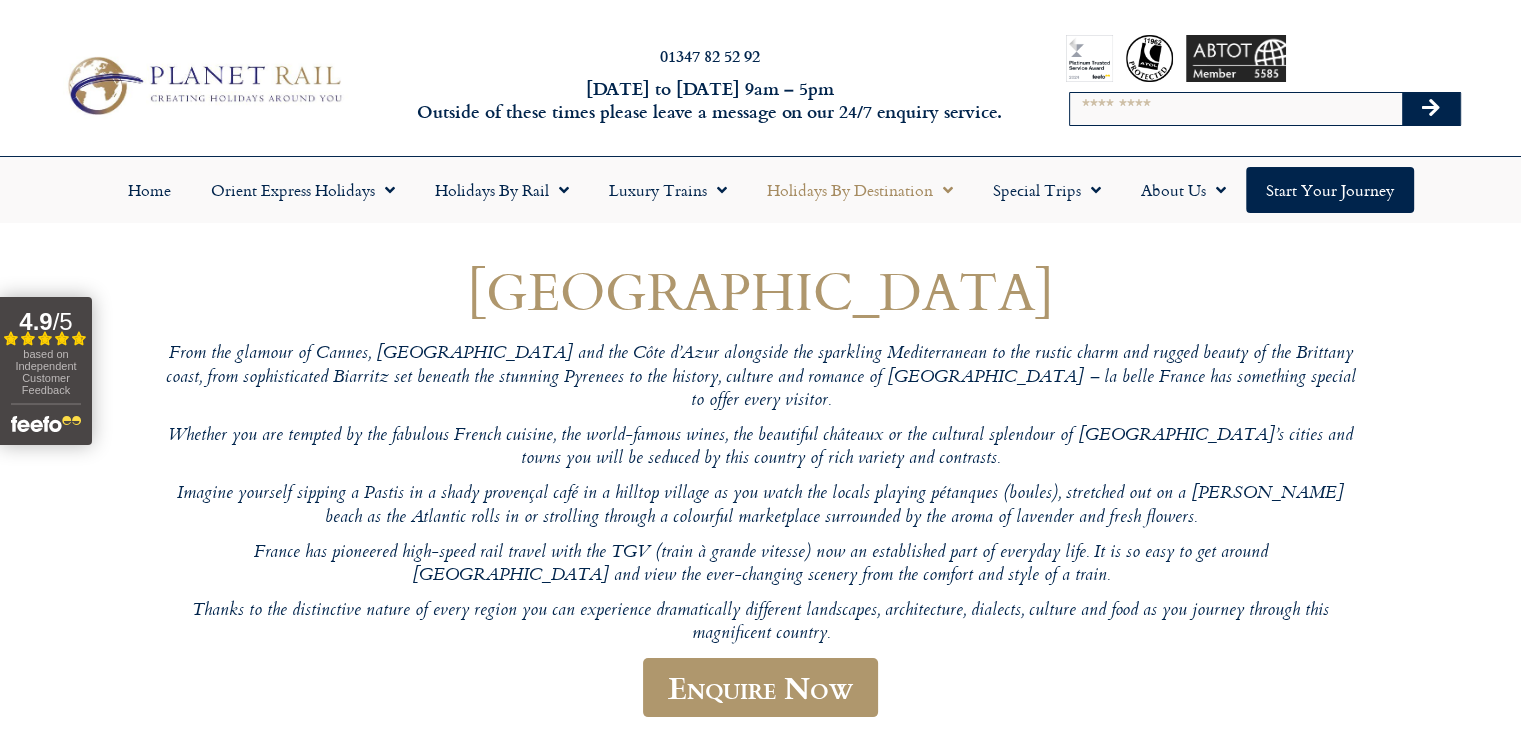 click on "Holidays by Destination" 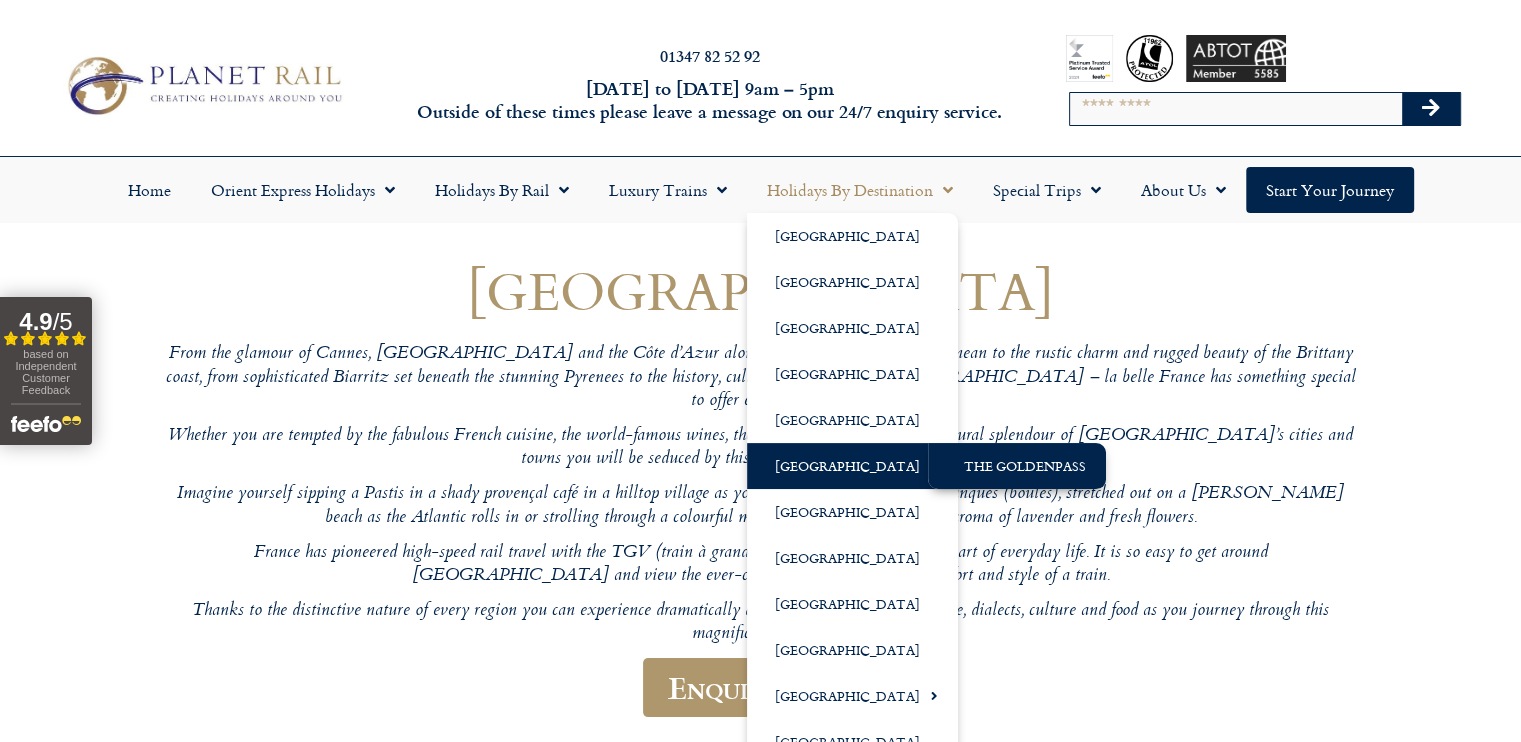 click on "The GoldenPass" 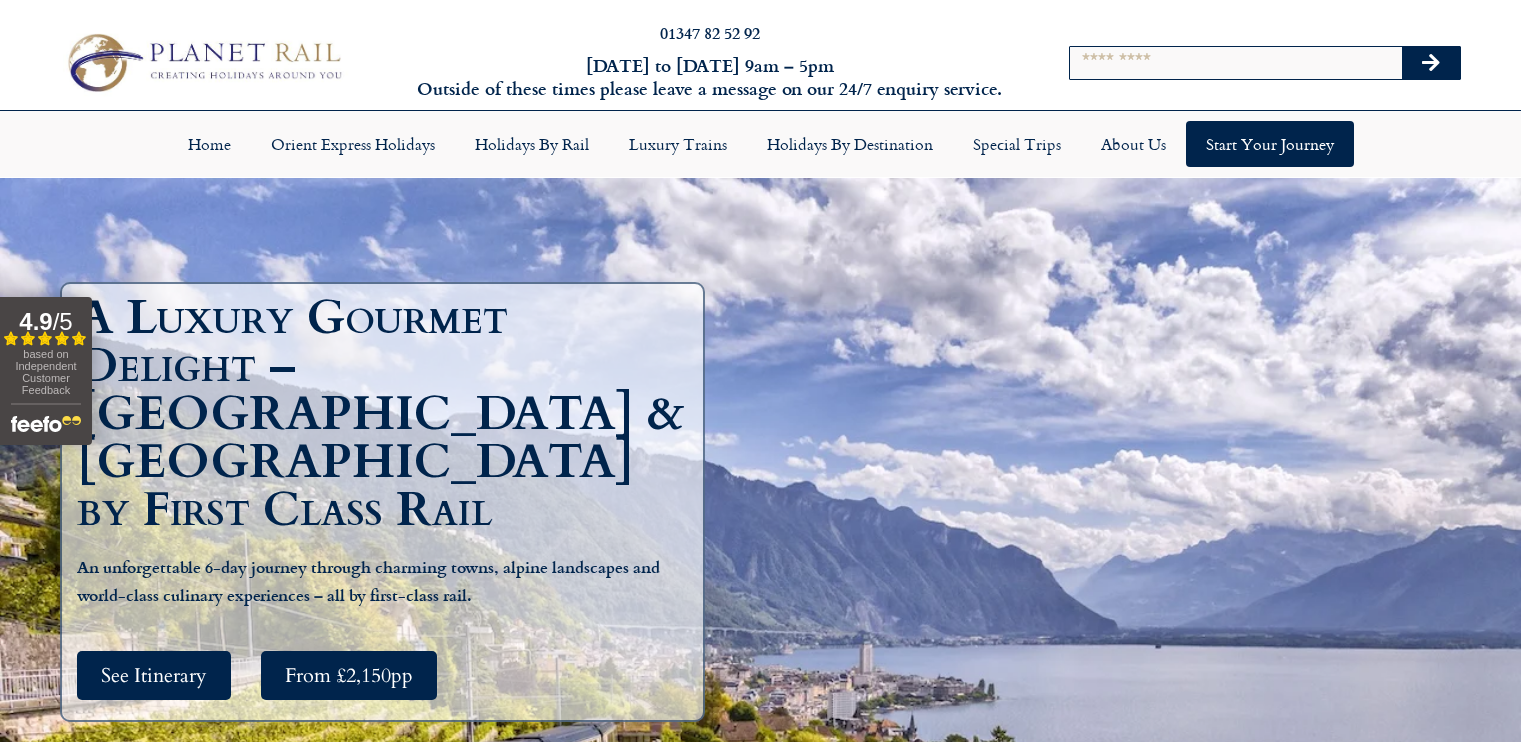 scroll, scrollTop: 0, scrollLeft: 0, axis: both 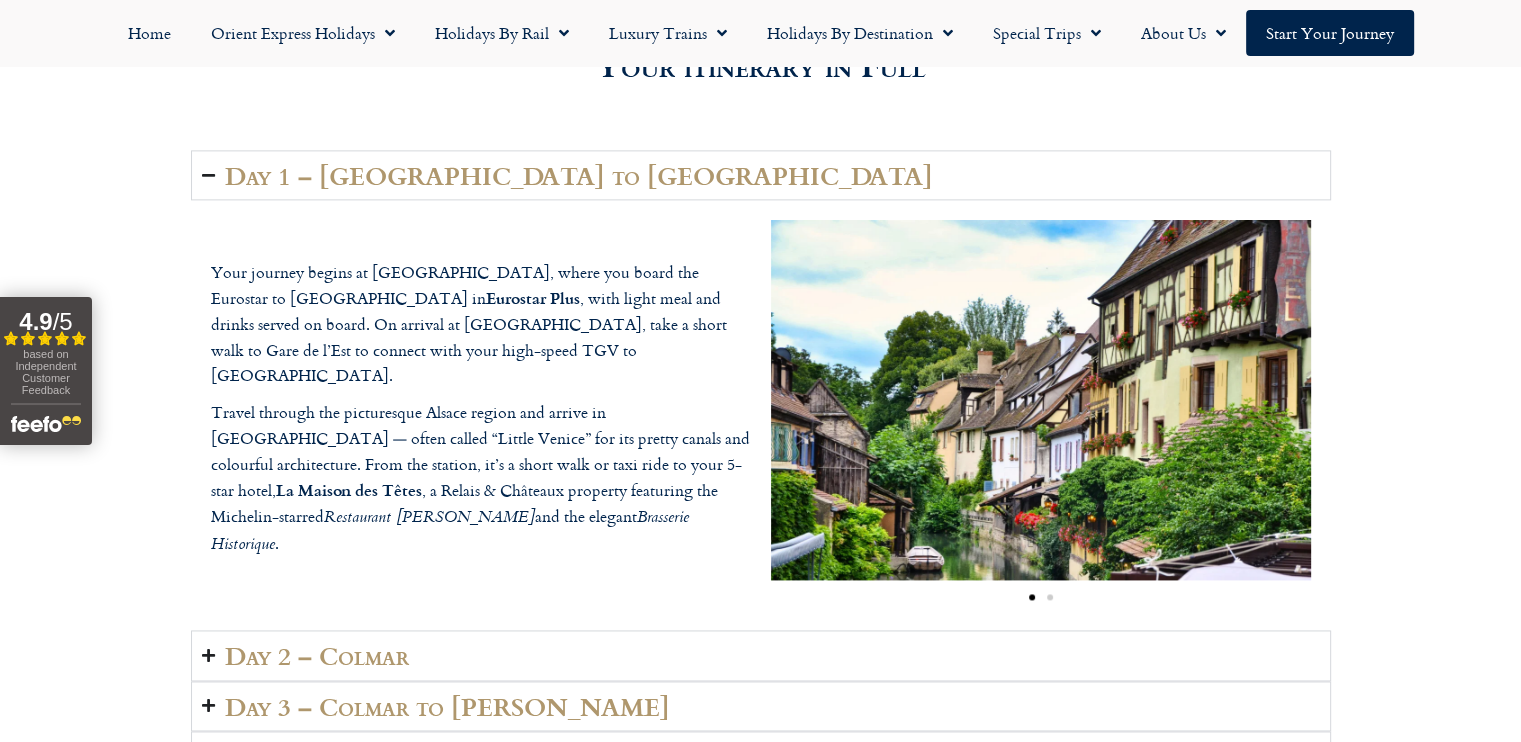 click on "Day 1 – London to Colmar
Your journey begins at London St Pancras, where you board the Eurostar to Paris in  Eurostar Plus , with light meal and drinks served on board. On arrival at Gare du Nord, take a short walk to Gare de l’Est to connect with your high-speed TGV to Colmar. Travel through the picturesque Alsace region and arrive in Colmar — often called “Little Venice” for its pretty canals and colourful architecture. From the station, it’s a short walk or taxi ride to your 5-star hotel,  La Maison des Têtes , a Relais & Châteaux property featuring the Michelin-starred  Restaurant Girardin  and the elegant  Brasserie Historique .
Day 2 – Colmar" at bounding box center [760, 465] 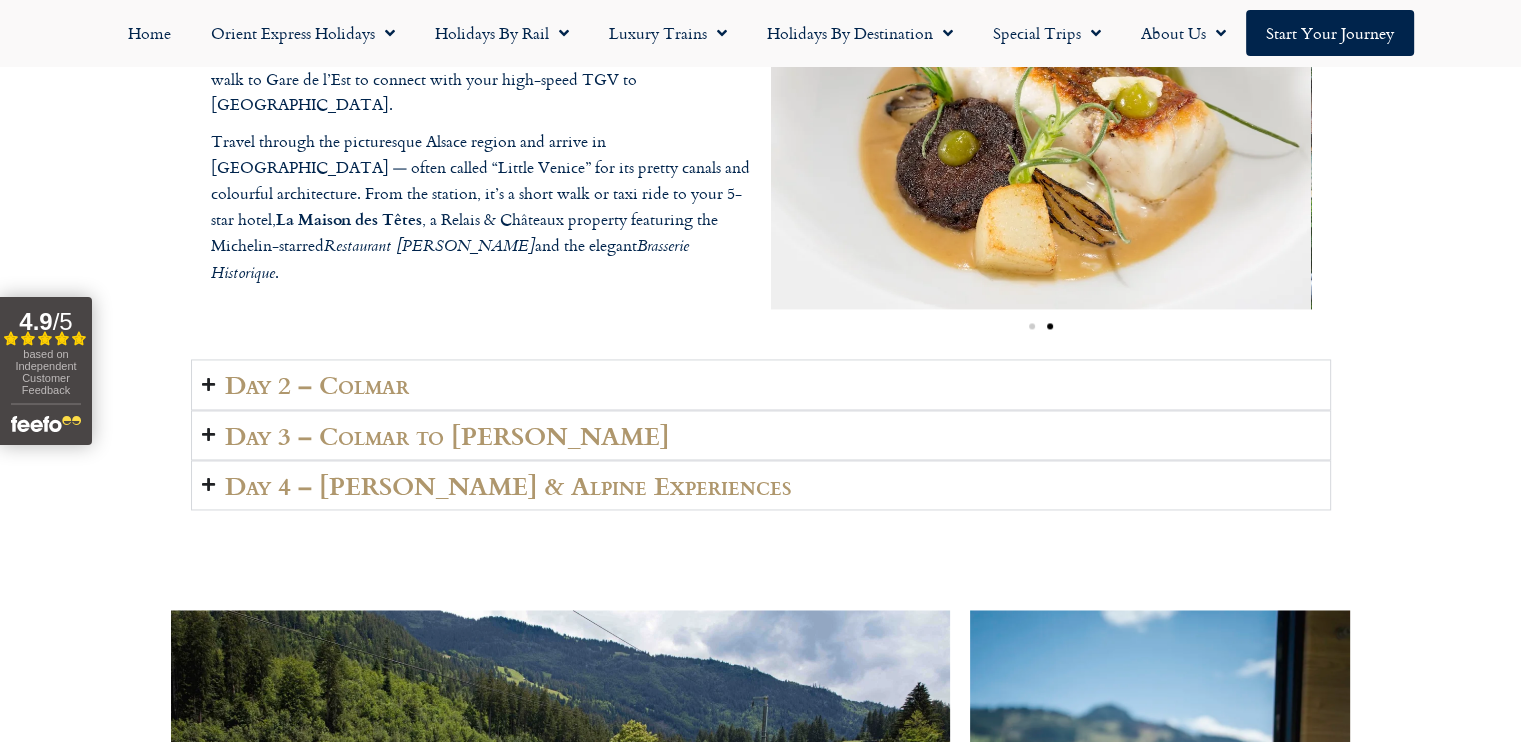 scroll, scrollTop: 3018, scrollLeft: 0, axis: vertical 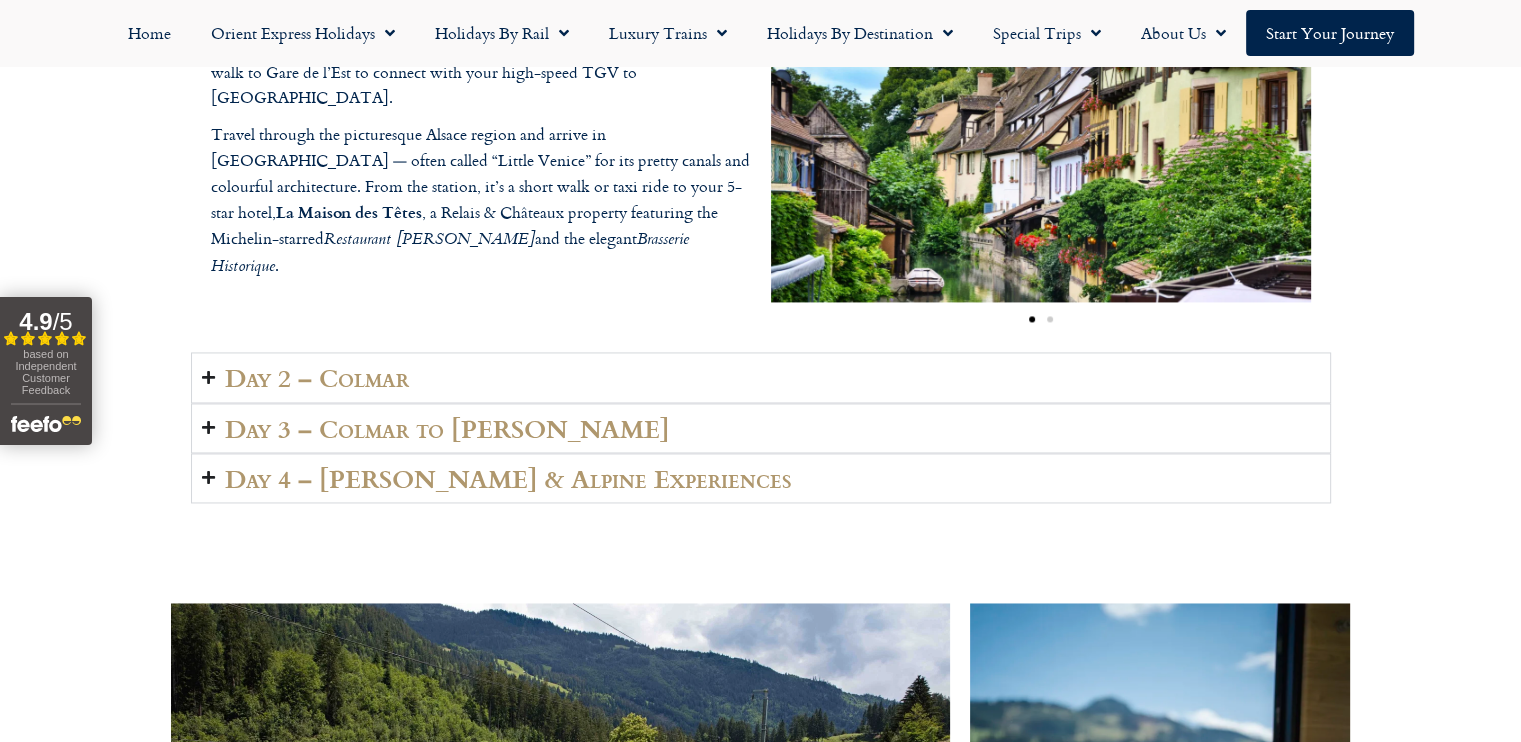 click at bounding box center (208, 377) 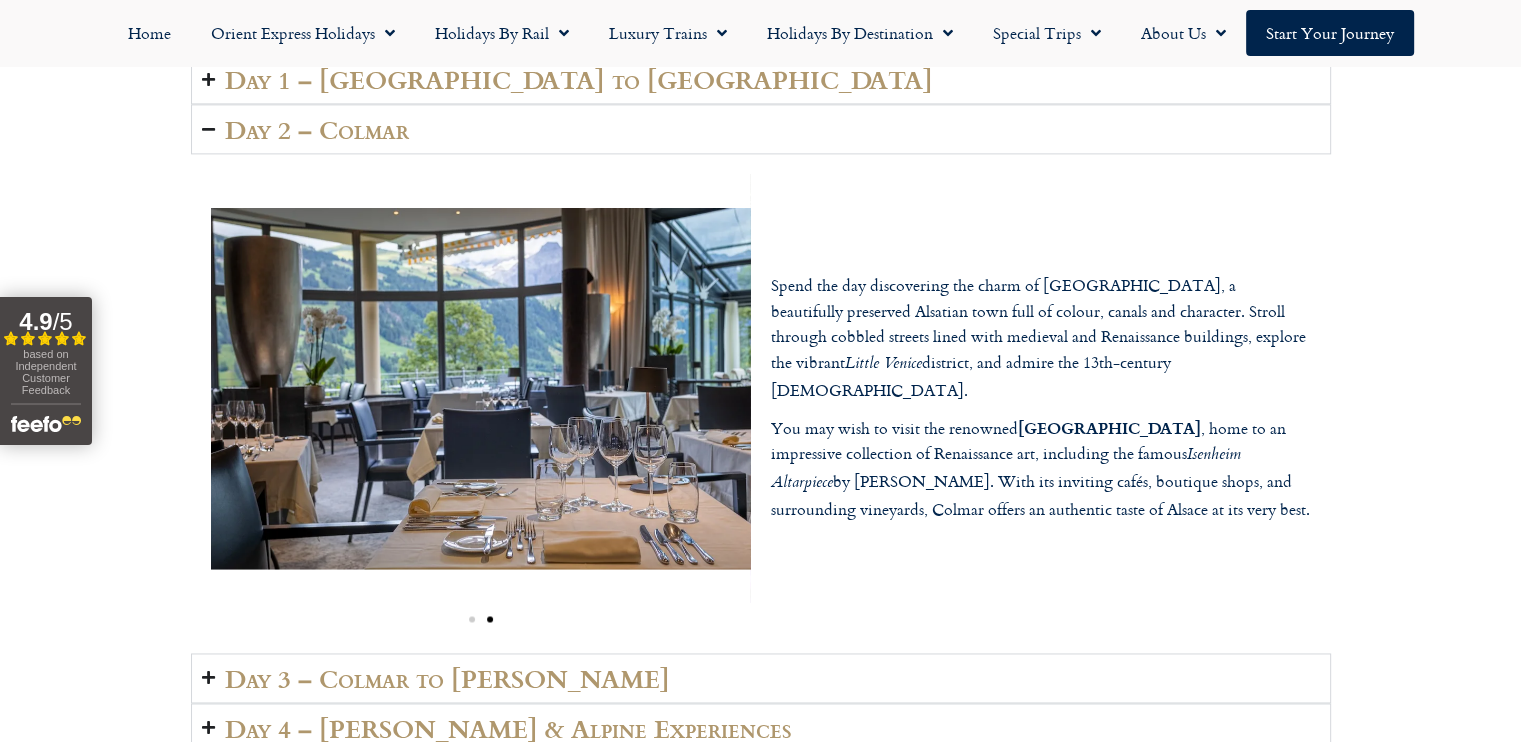scroll, scrollTop: 2820, scrollLeft: 0, axis: vertical 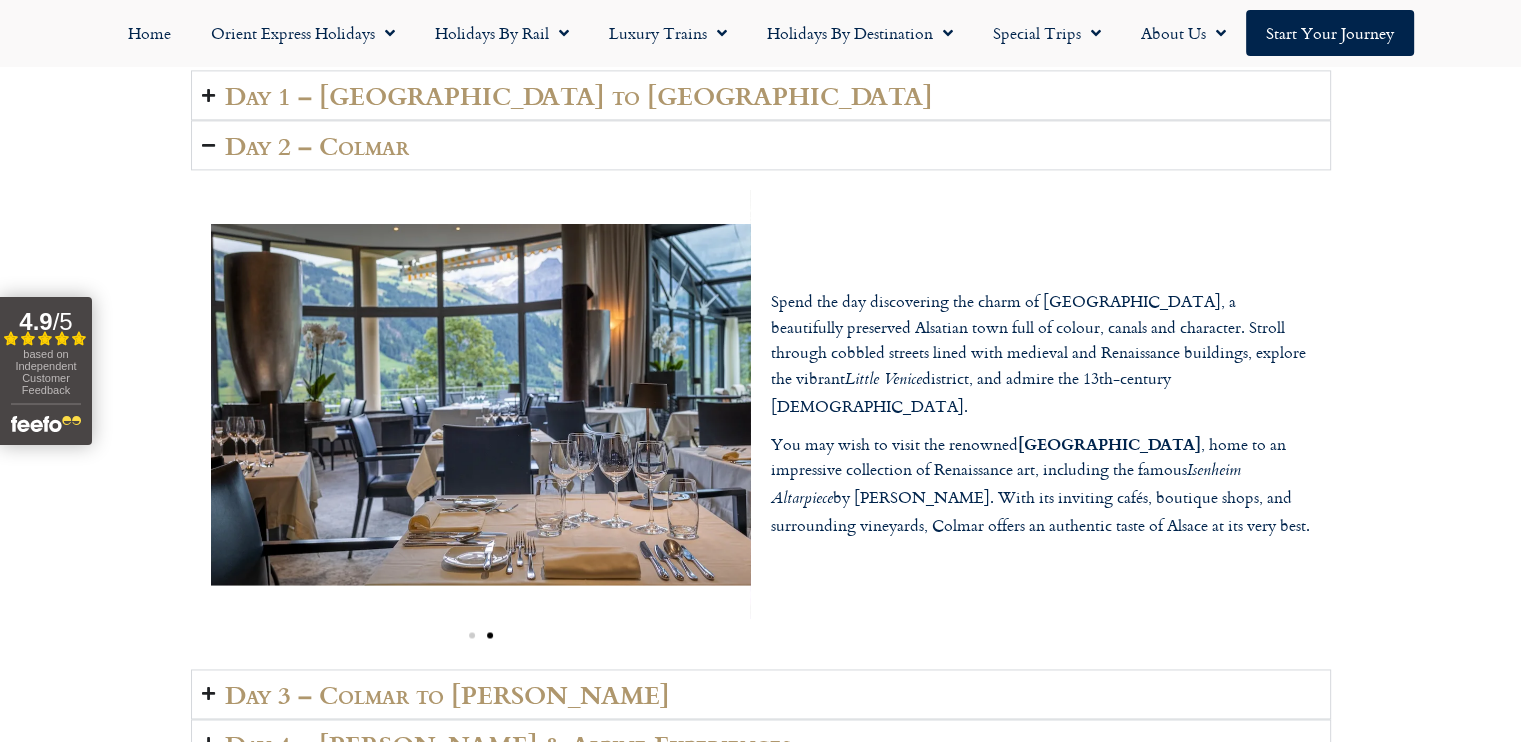 click at bounding box center [208, 693] 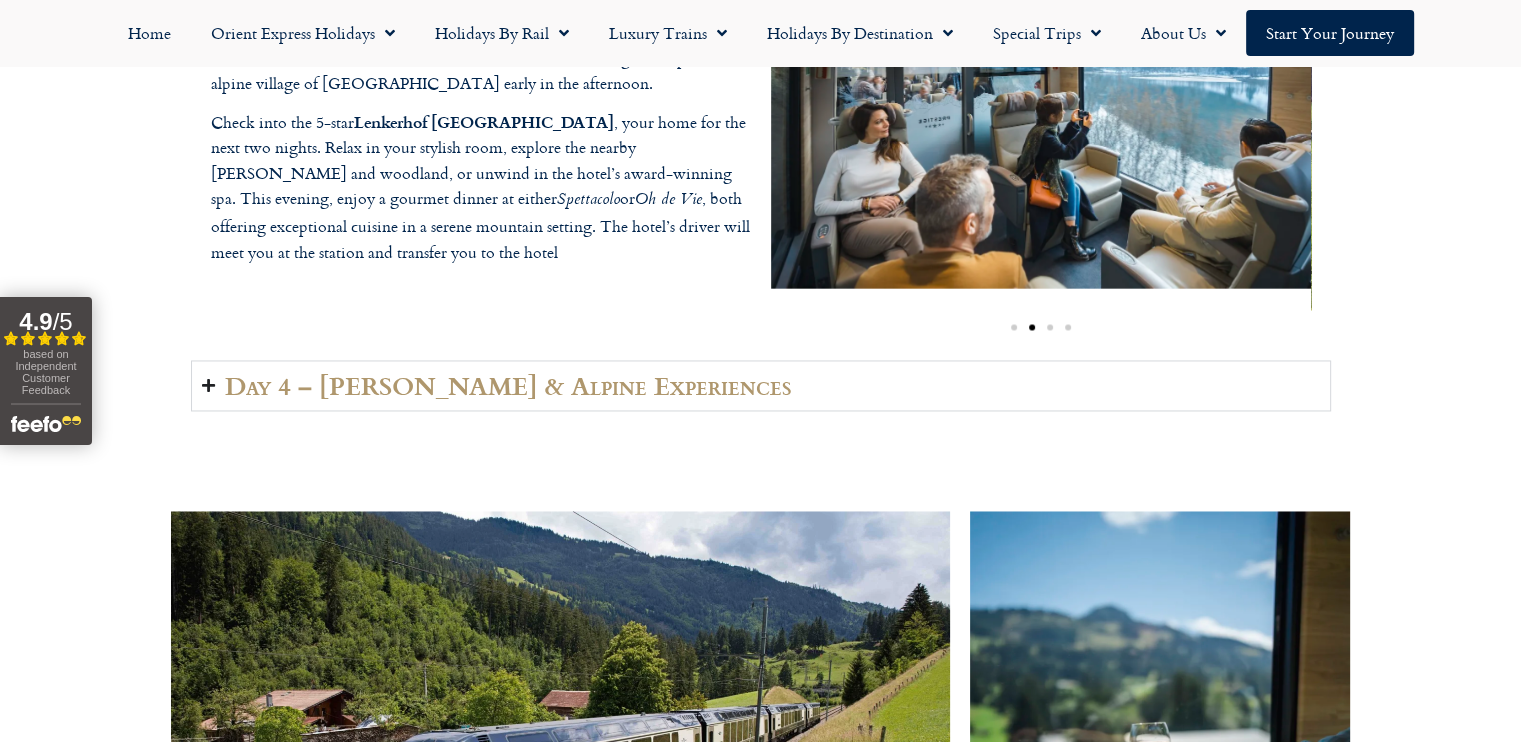 scroll, scrollTop: 3163, scrollLeft: 0, axis: vertical 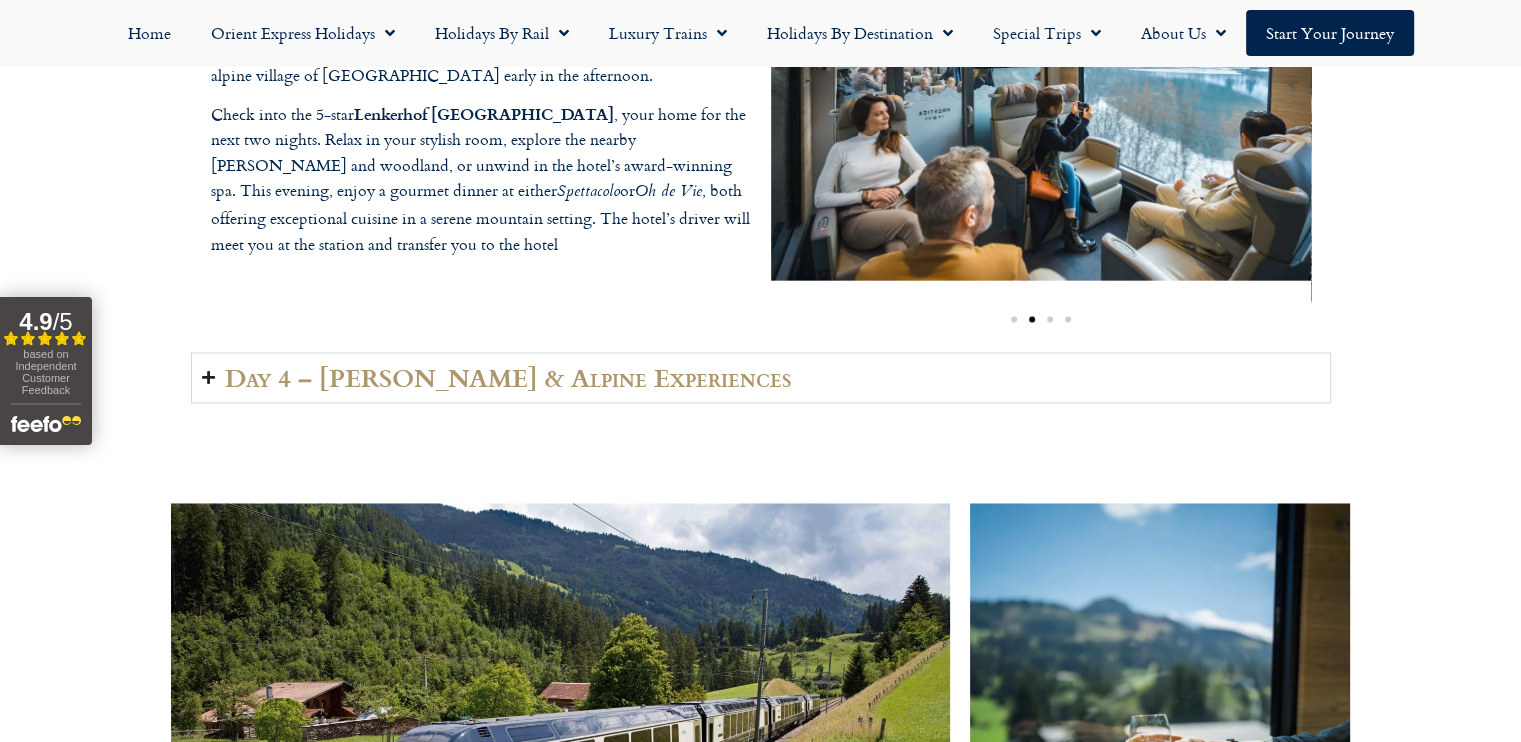 click at bounding box center [208, 377] 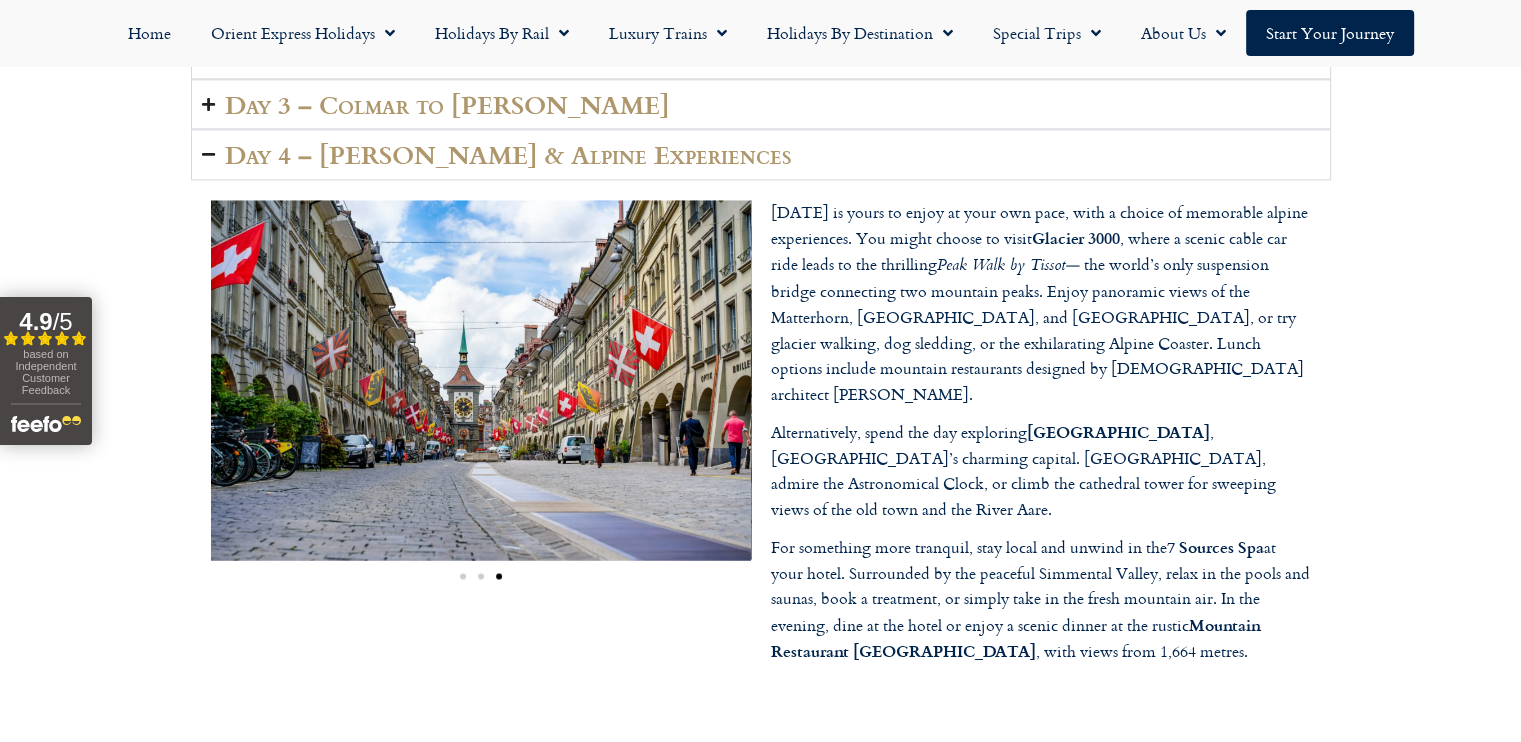 scroll, scrollTop: 2888, scrollLeft: 0, axis: vertical 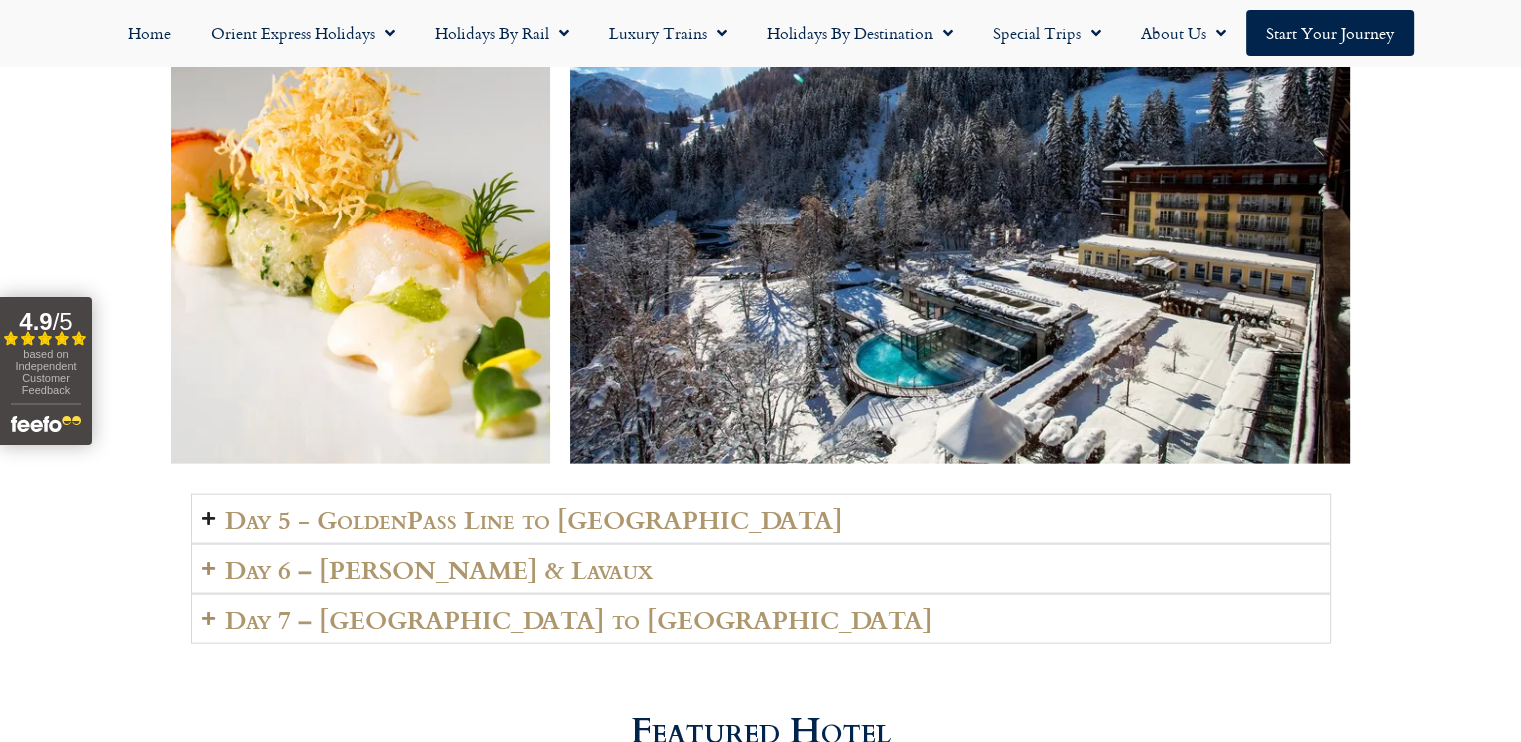 click at bounding box center (208, 518) 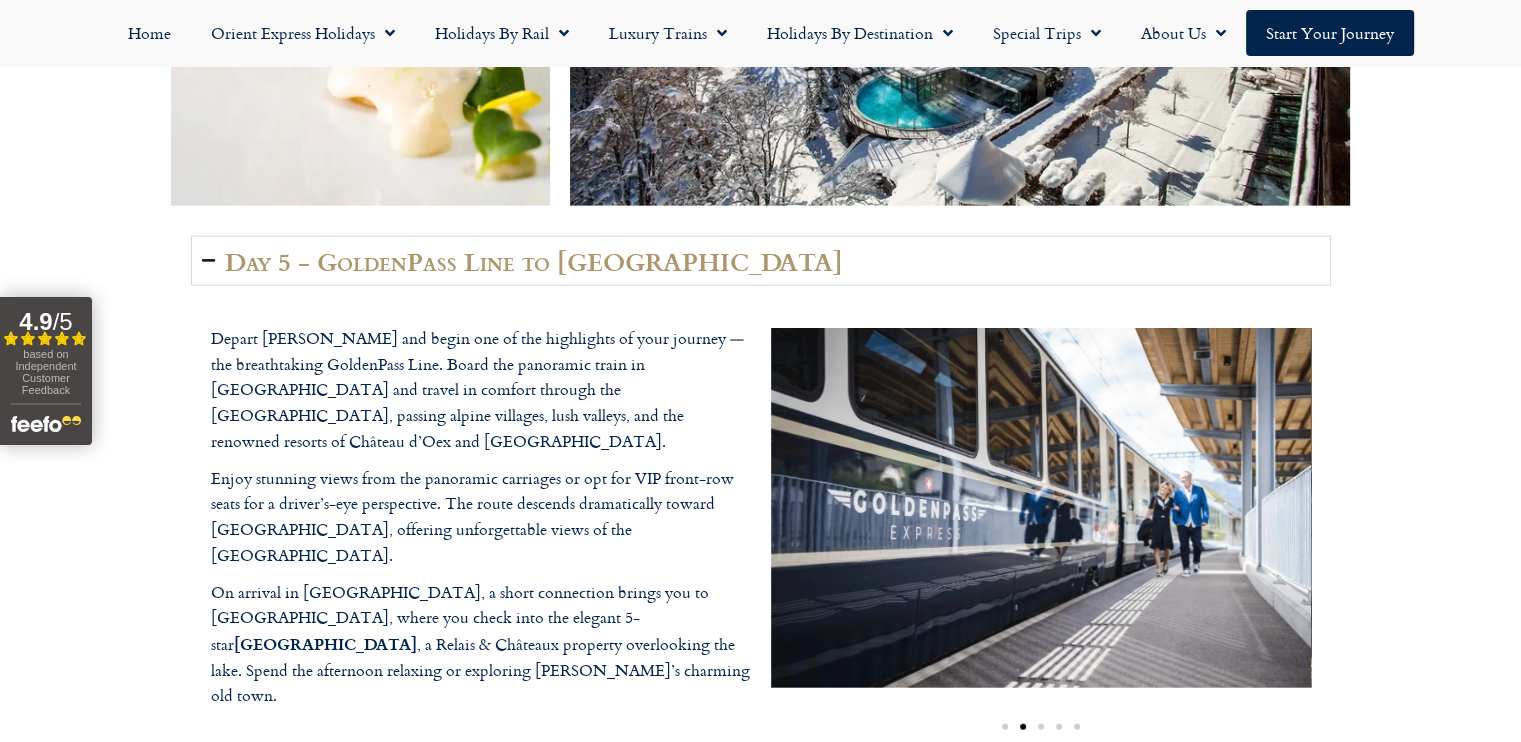 scroll, scrollTop: 4531, scrollLeft: 0, axis: vertical 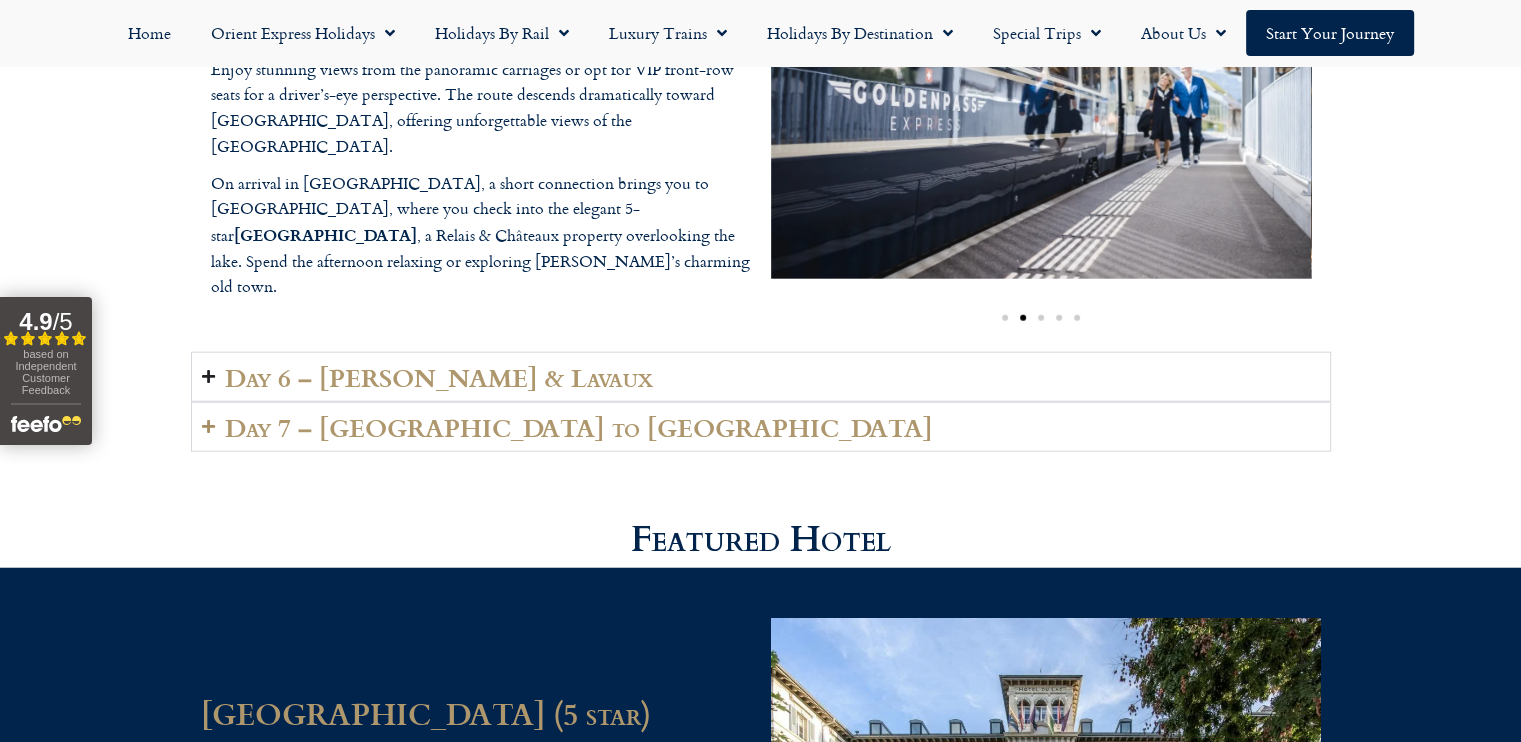 click on "Day 6 – Vevey & Lavaux" at bounding box center (761, 377) 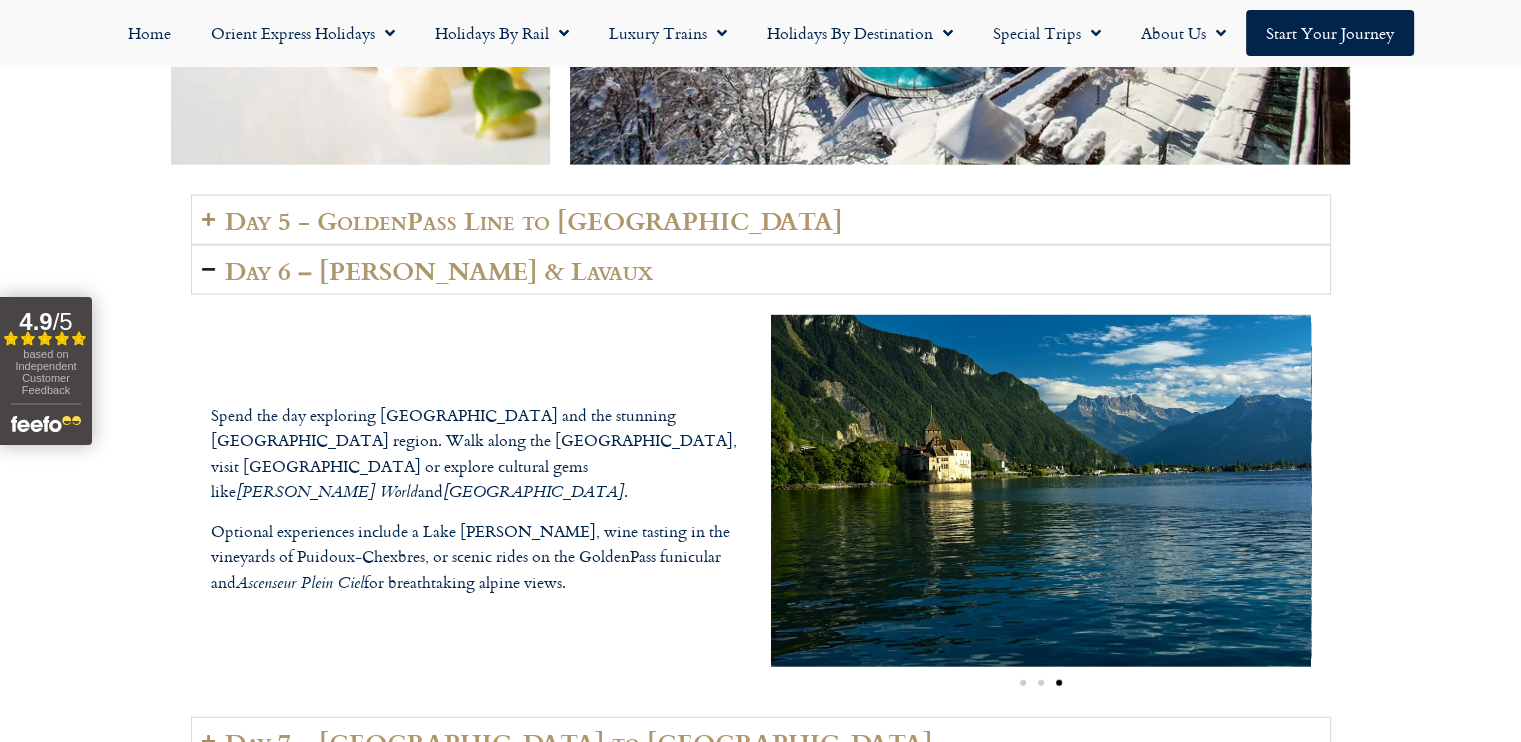 scroll, scrollTop: 4588, scrollLeft: 0, axis: vertical 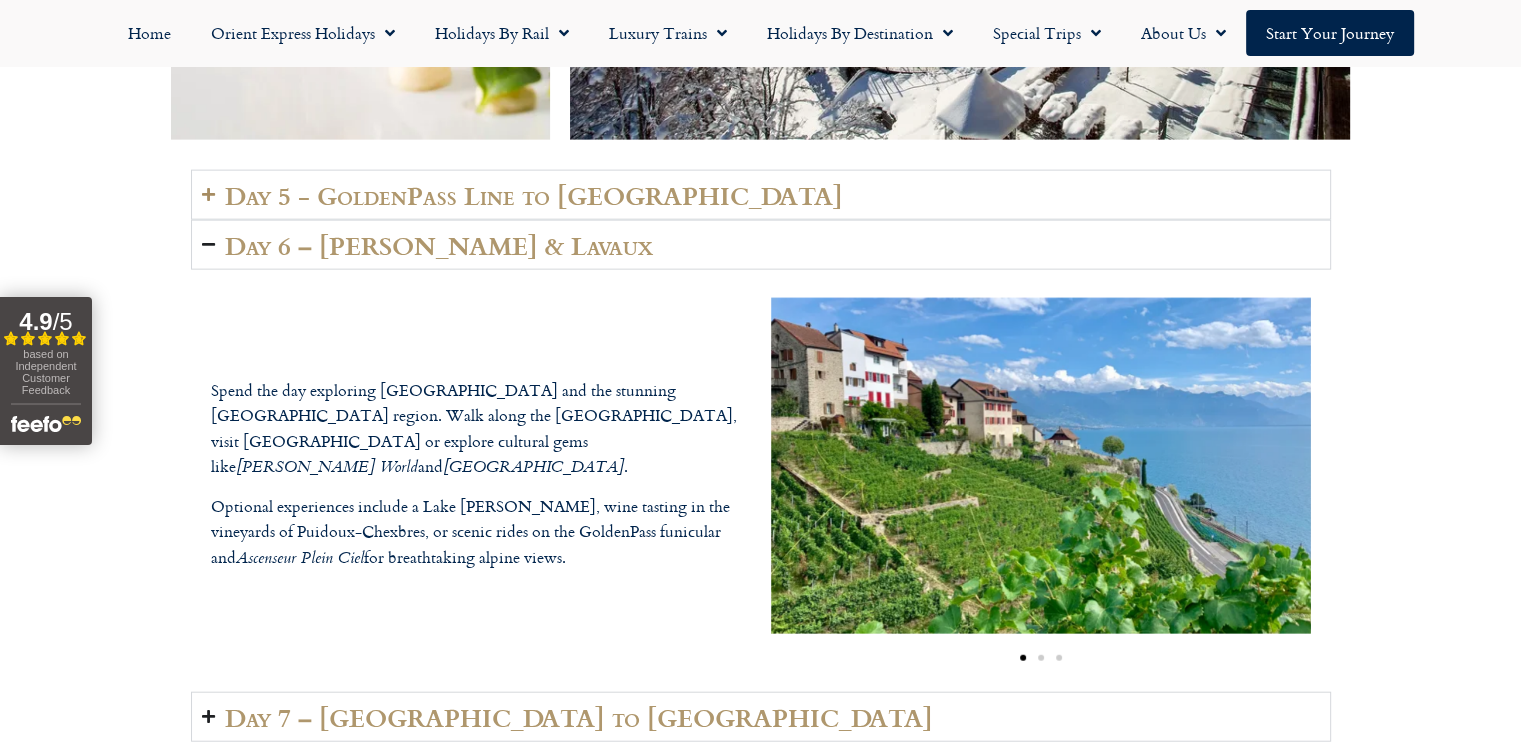 click at bounding box center (208, 716) 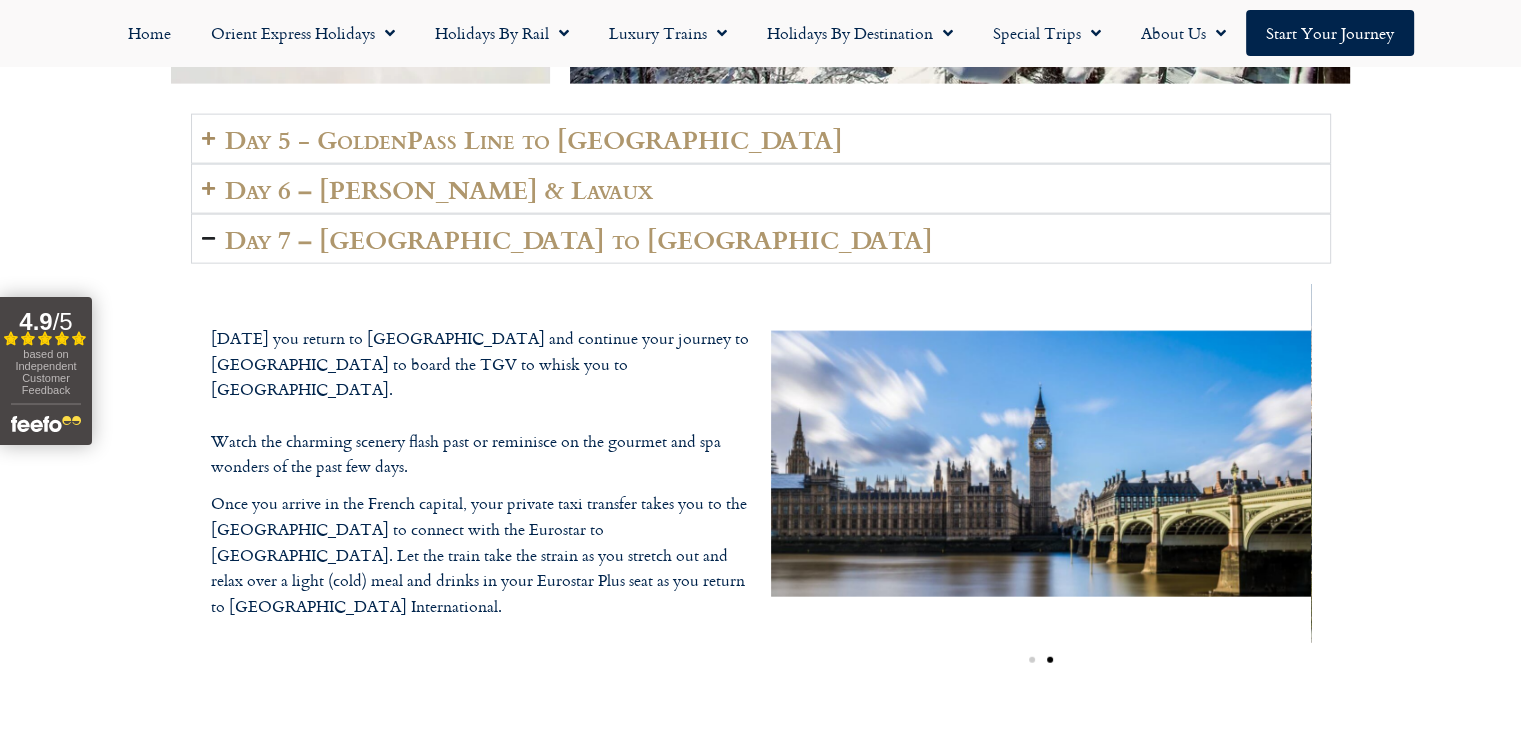 scroll, scrollTop: 4677, scrollLeft: 0, axis: vertical 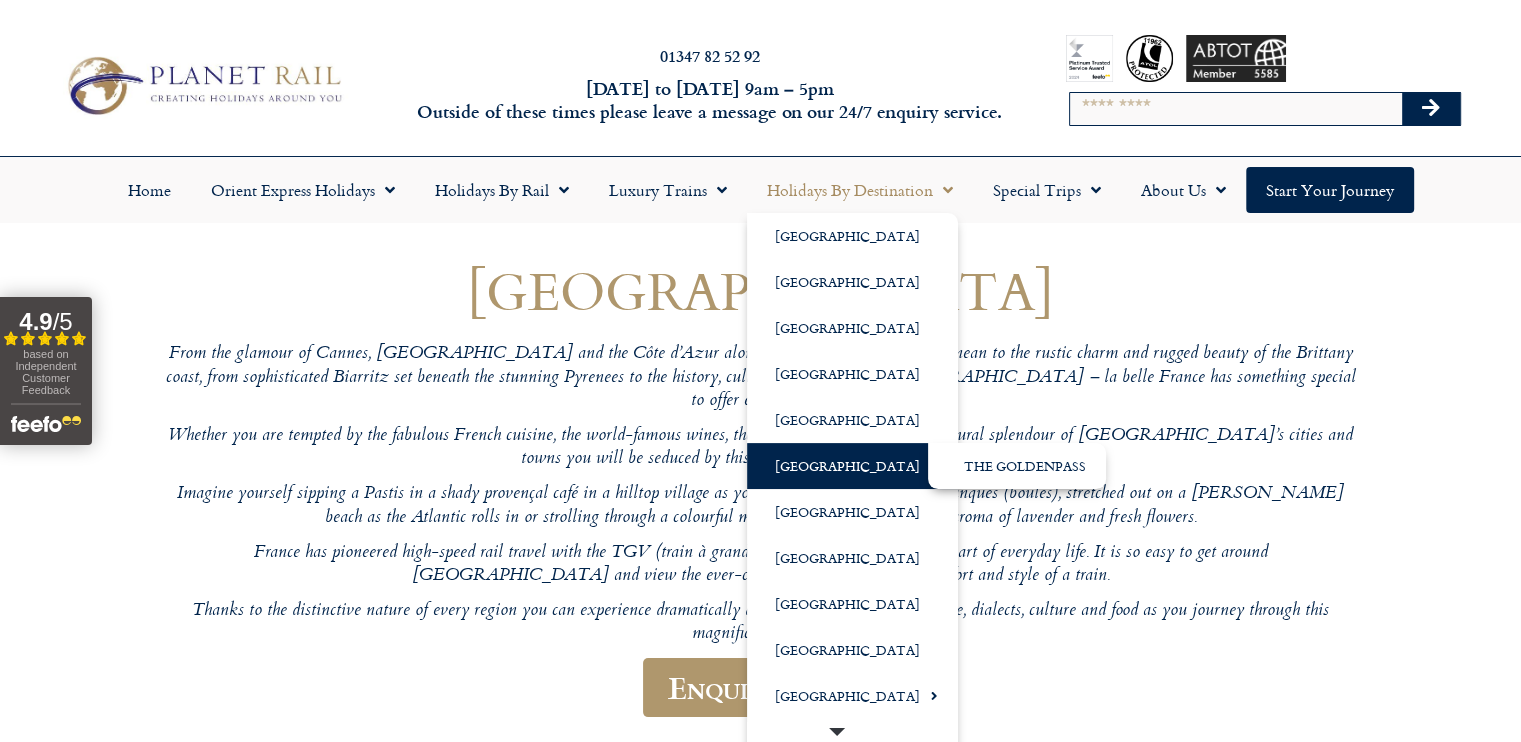 click on "[GEOGRAPHIC_DATA]" 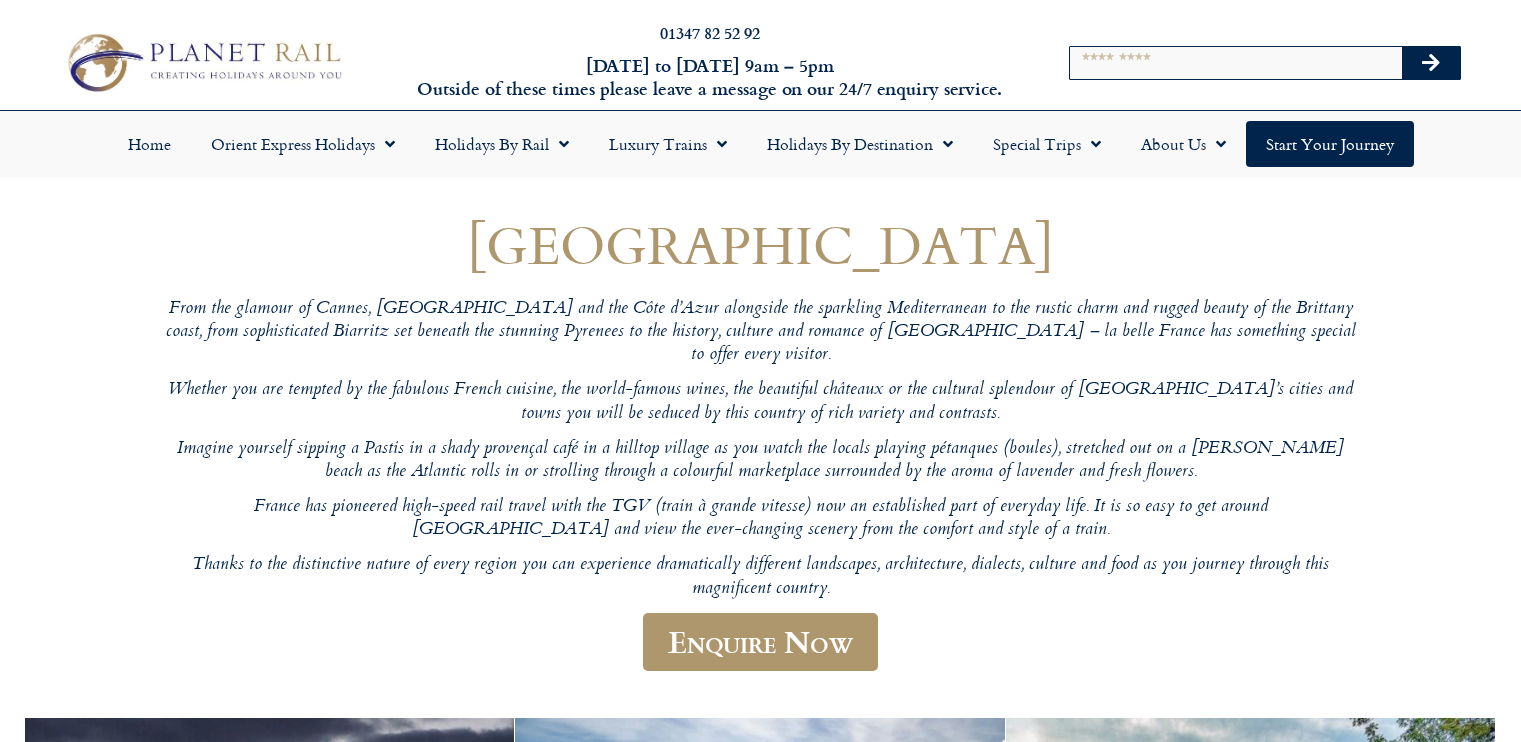 scroll, scrollTop: 0, scrollLeft: 0, axis: both 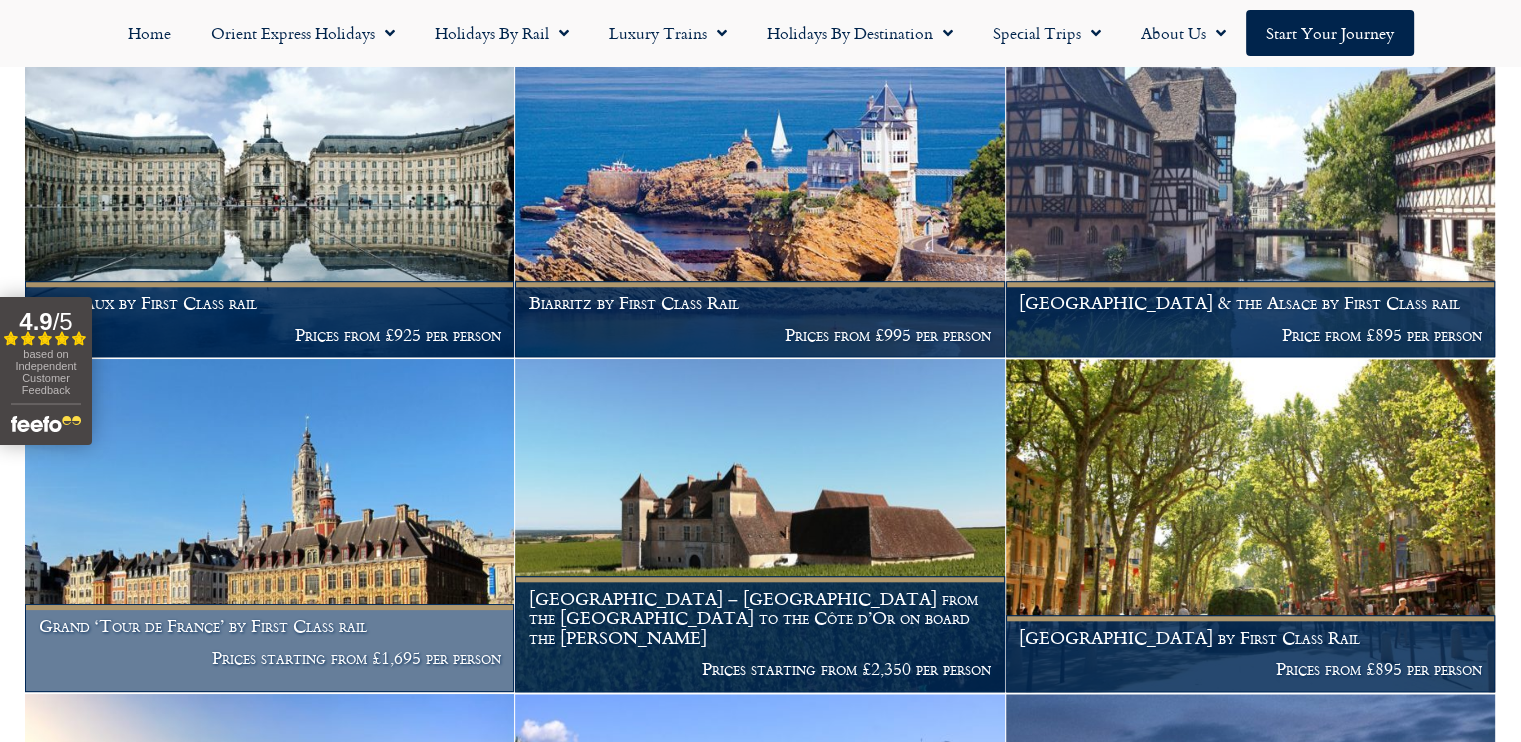 click on "Grand ‘Tour de France’ by First Class rail" at bounding box center (270, 626) 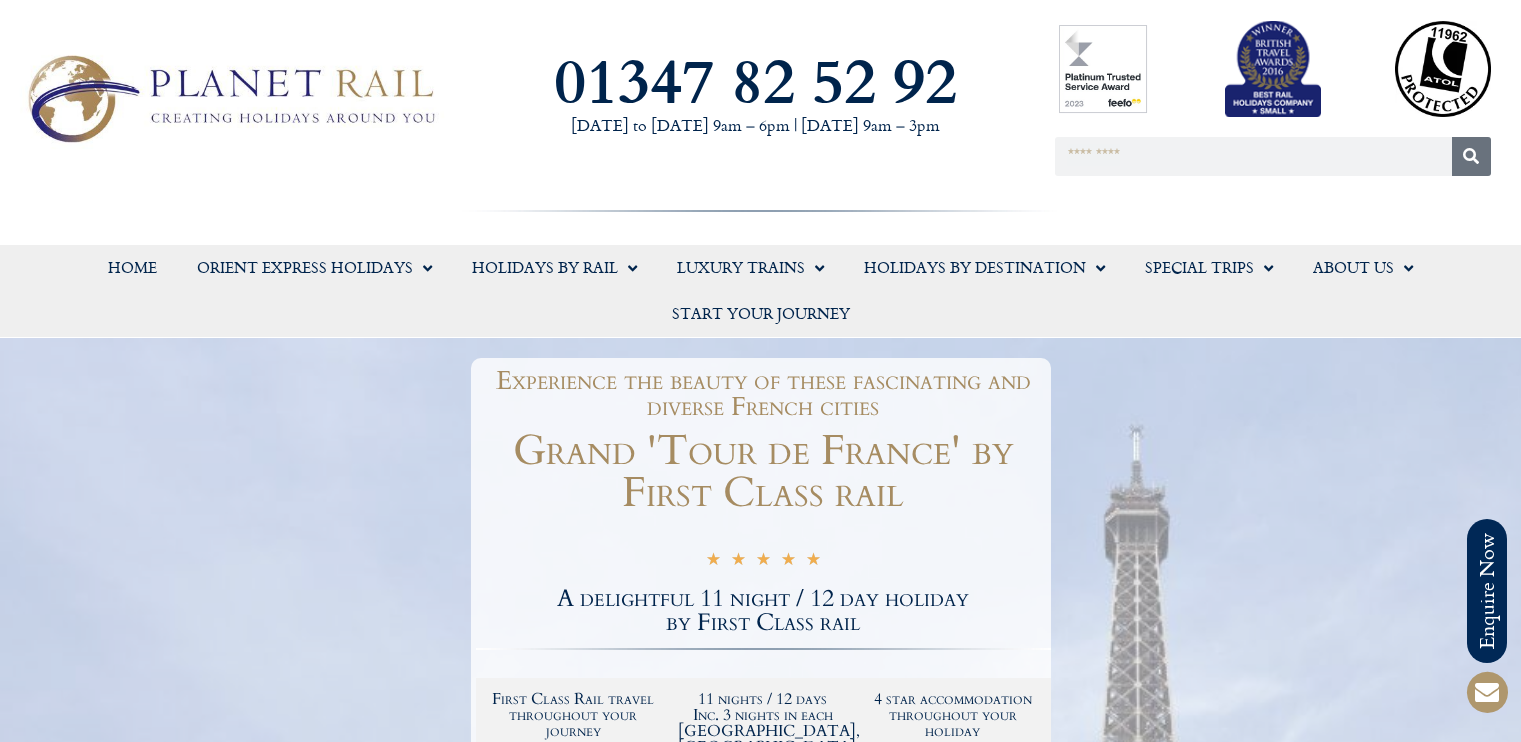 scroll, scrollTop: 0, scrollLeft: 0, axis: both 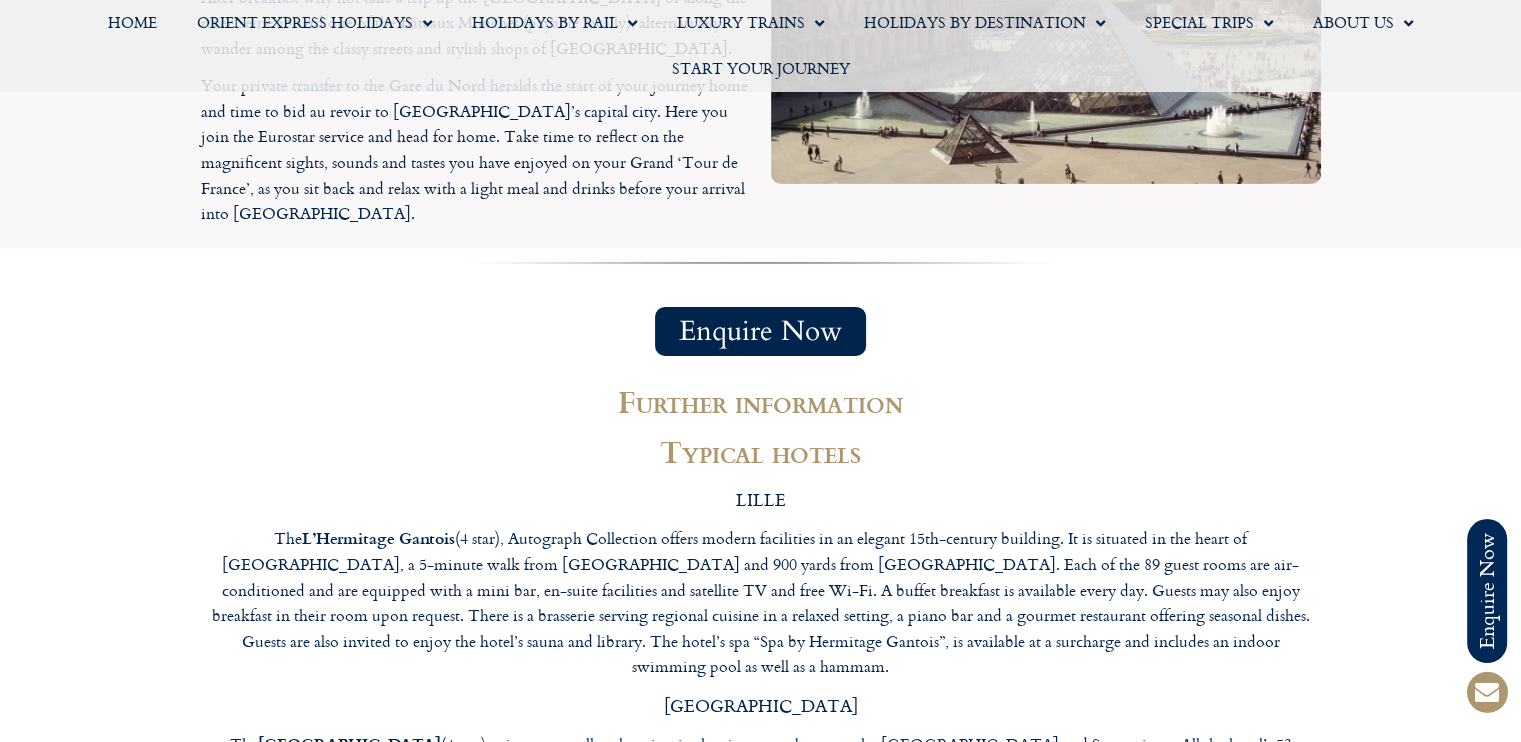 click on "The  [GEOGRAPHIC_DATA]  (4 star) is a highly-rated eco-friendly hotel in an attractive location close to the  [GEOGRAPHIC_DATA][PERSON_NAME]. All of the 35 air-conditioned rooms at this stylish hotel have a contemporary décor and feature free wifi, a minibar, flat-screen TV, a ‘light and sound’ sleep machine and extremely comfortable beds. The hotel also benefits from a cosy bar, spa with a steam bath and fitness centre. Breakfast with organic produce is served every morning in the communal lounge or directly in your room and there are many bars and restaurants in the lively area." at bounding box center [761, 1298] 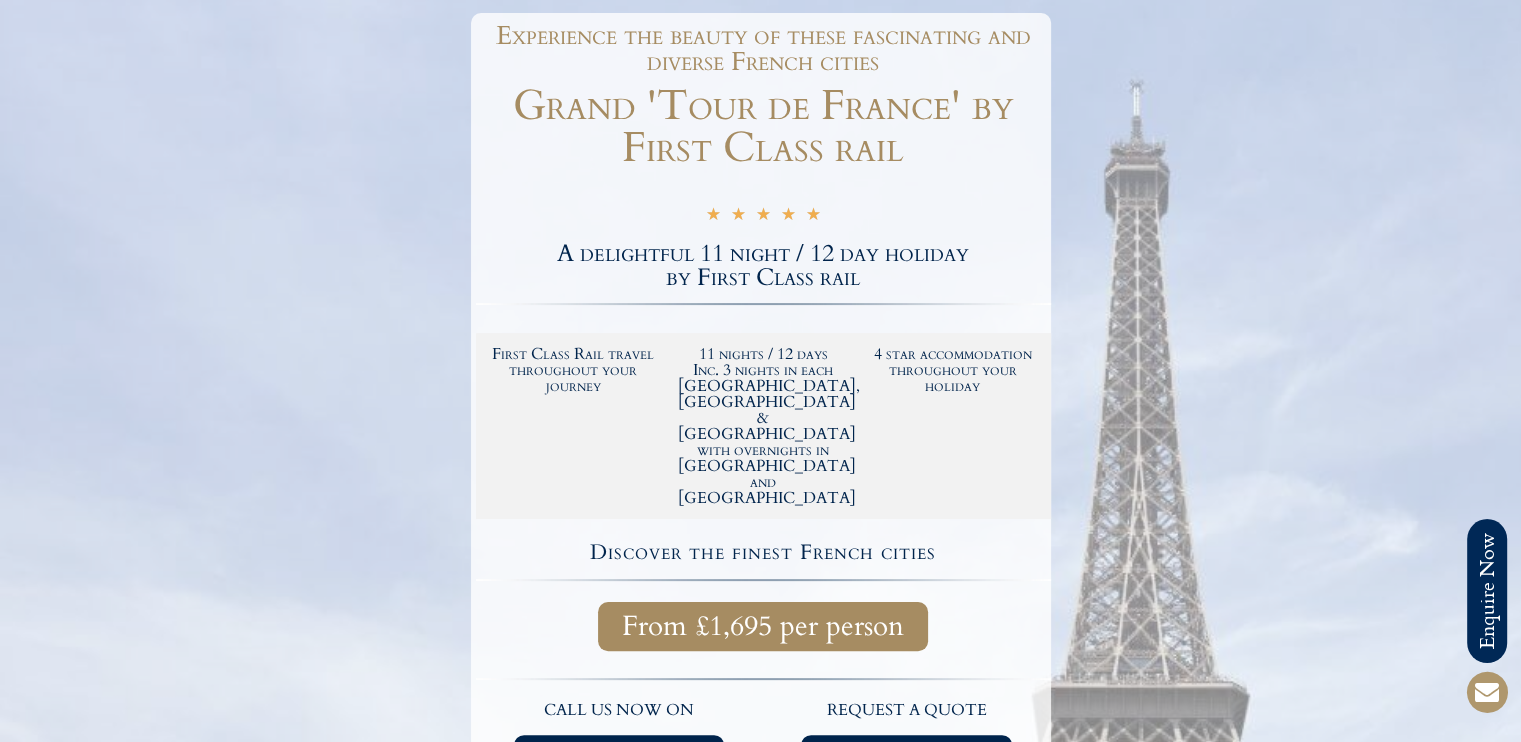 scroll, scrollTop: 84, scrollLeft: 0, axis: vertical 